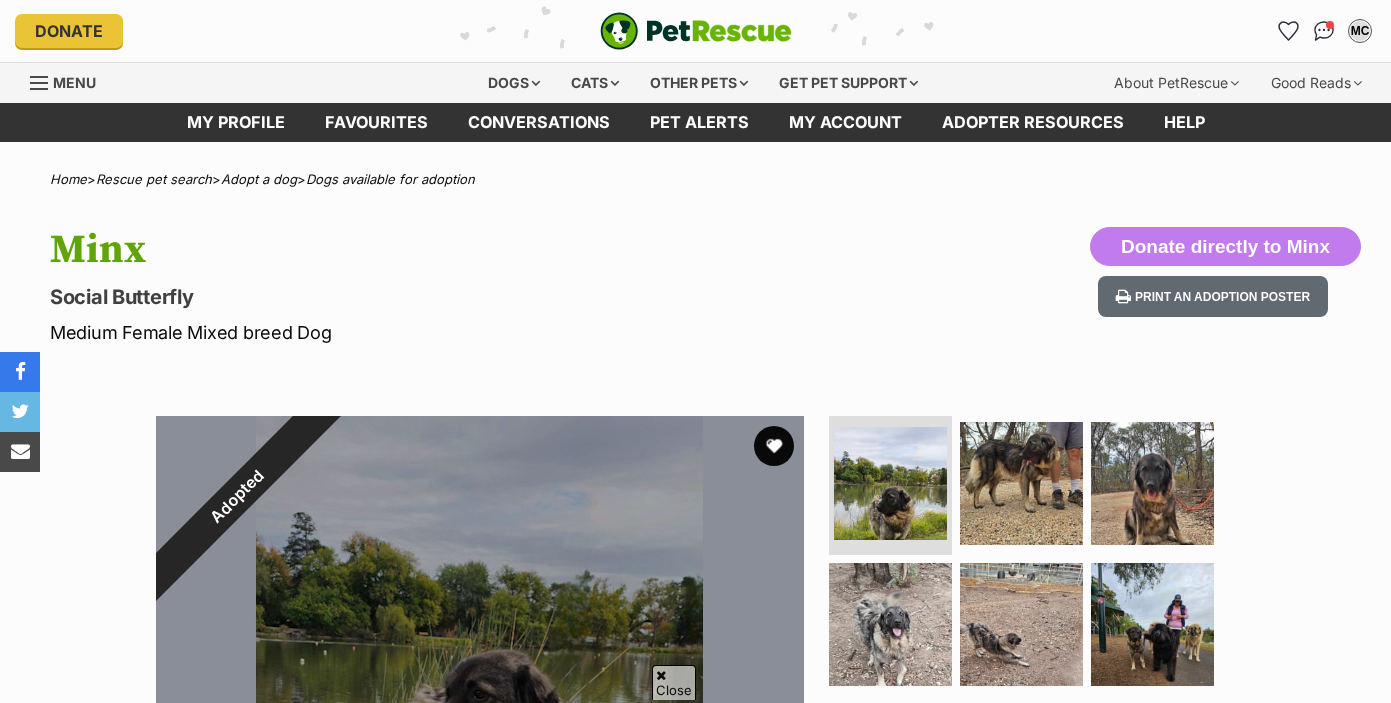 scroll, scrollTop: 528, scrollLeft: 0, axis: vertical 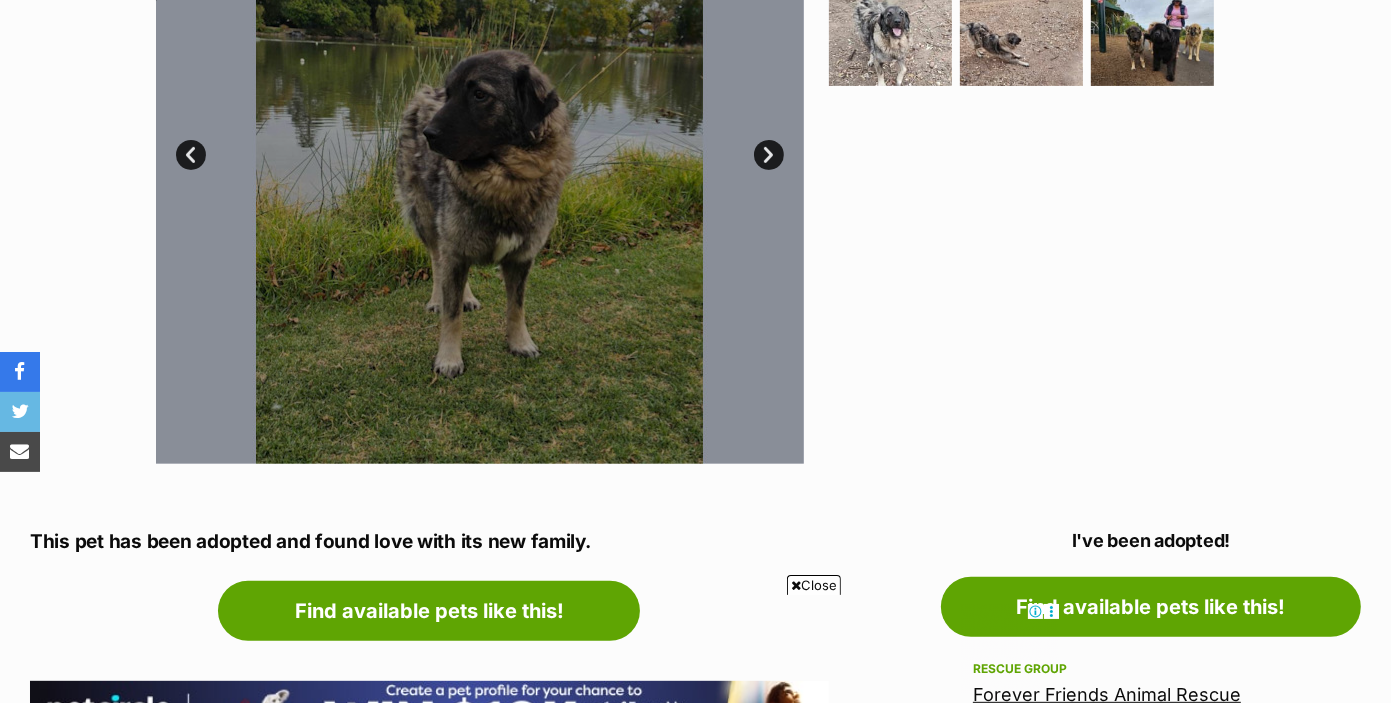 click on "Next" at bounding box center [769, 155] 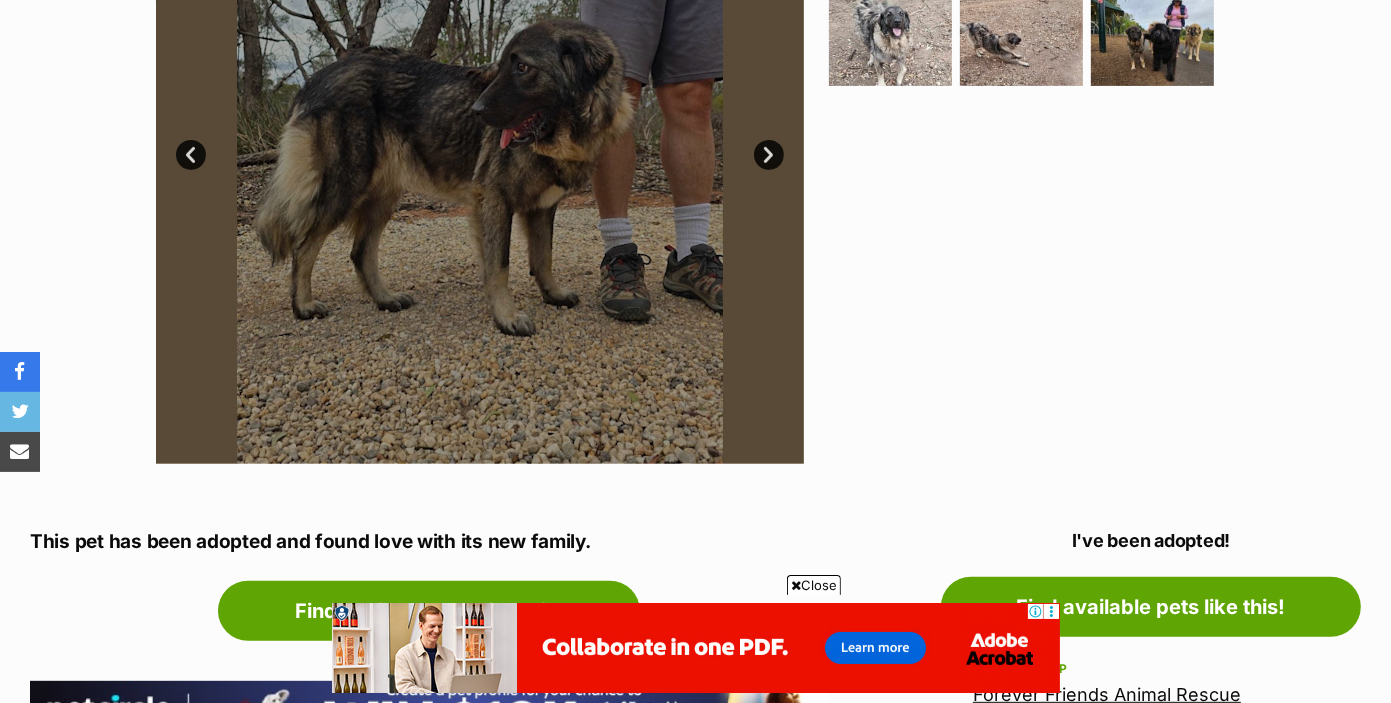 click on "Next" at bounding box center (769, 155) 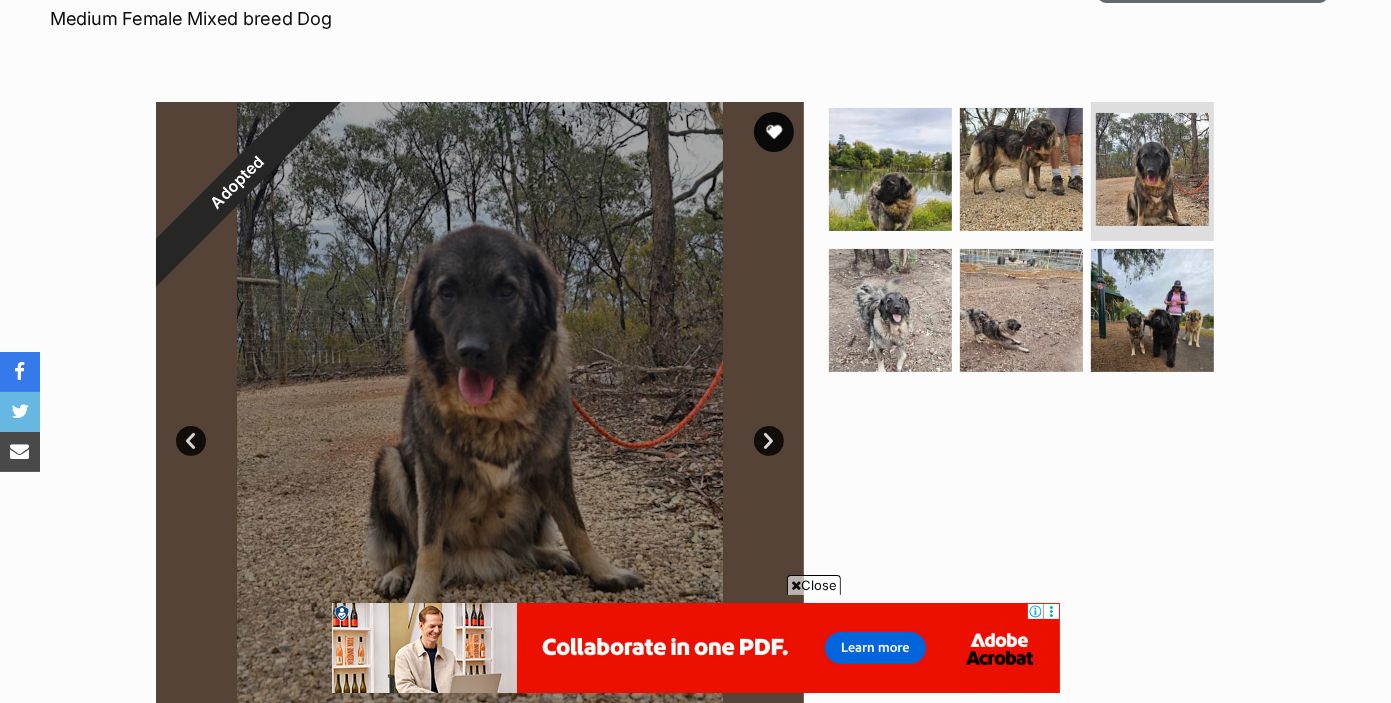 scroll, scrollTop: 300, scrollLeft: 0, axis: vertical 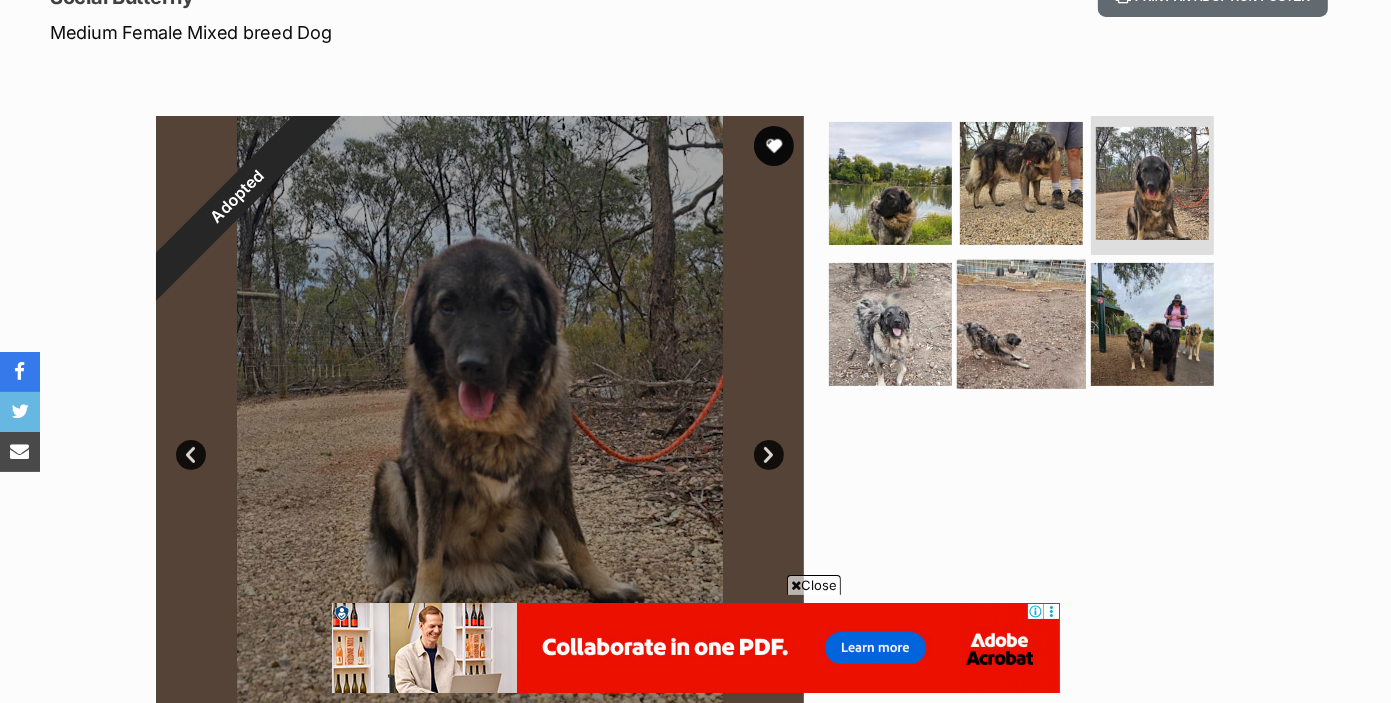 click at bounding box center (1021, 324) 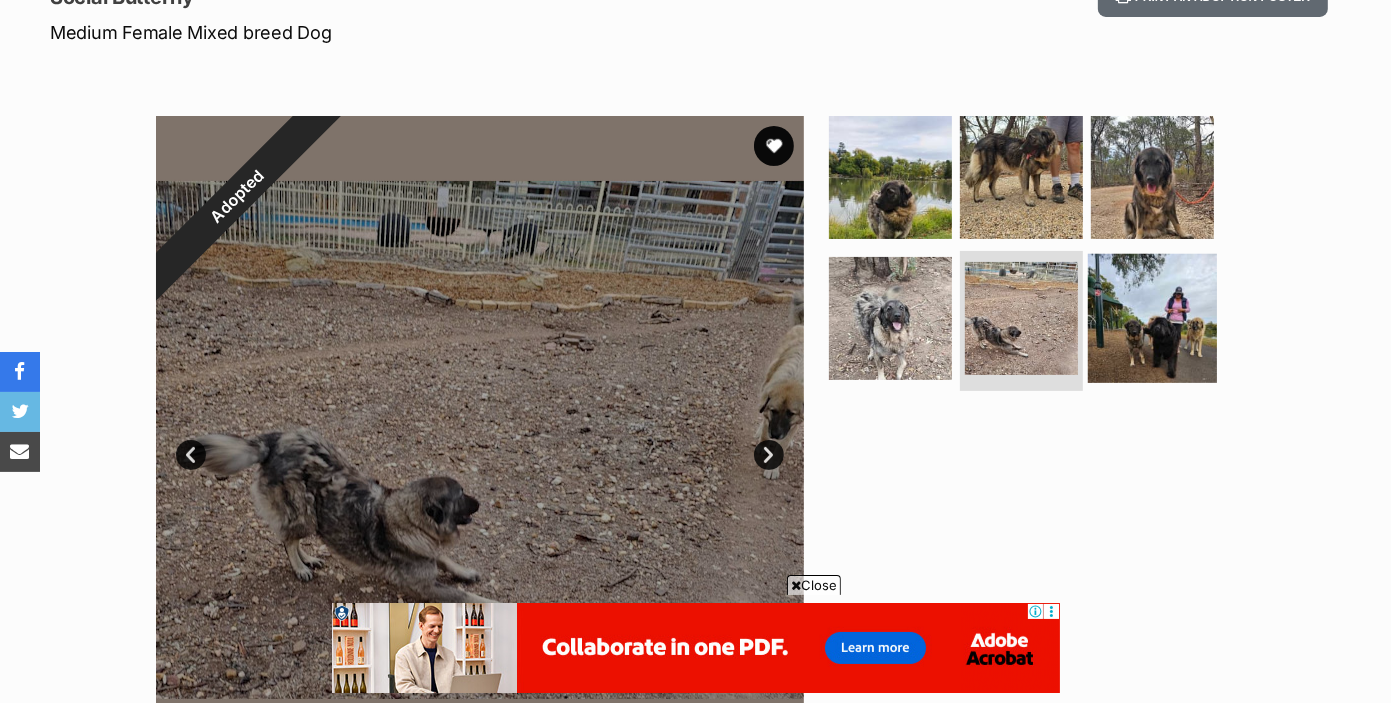 click at bounding box center [1152, 318] 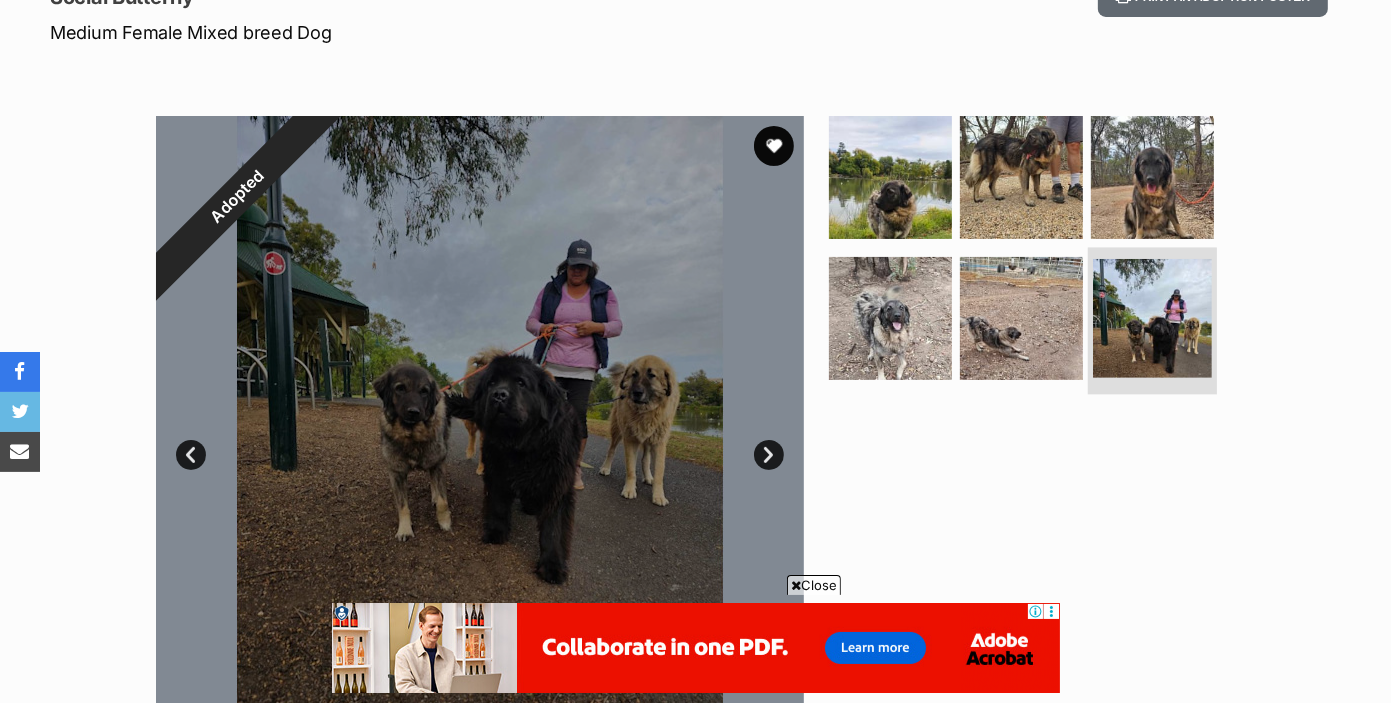 scroll, scrollTop: 0, scrollLeft: 0, axis: both 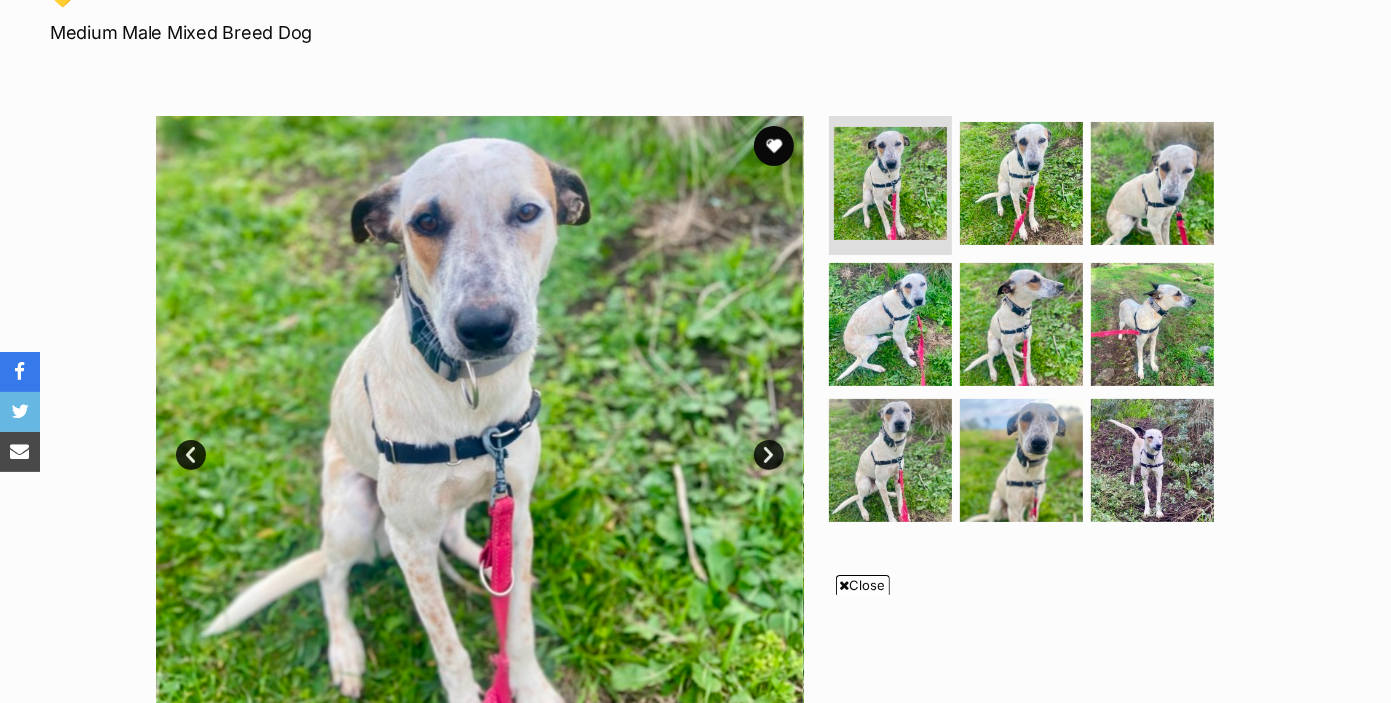 click on "Next" at bounding box center [769, 455] 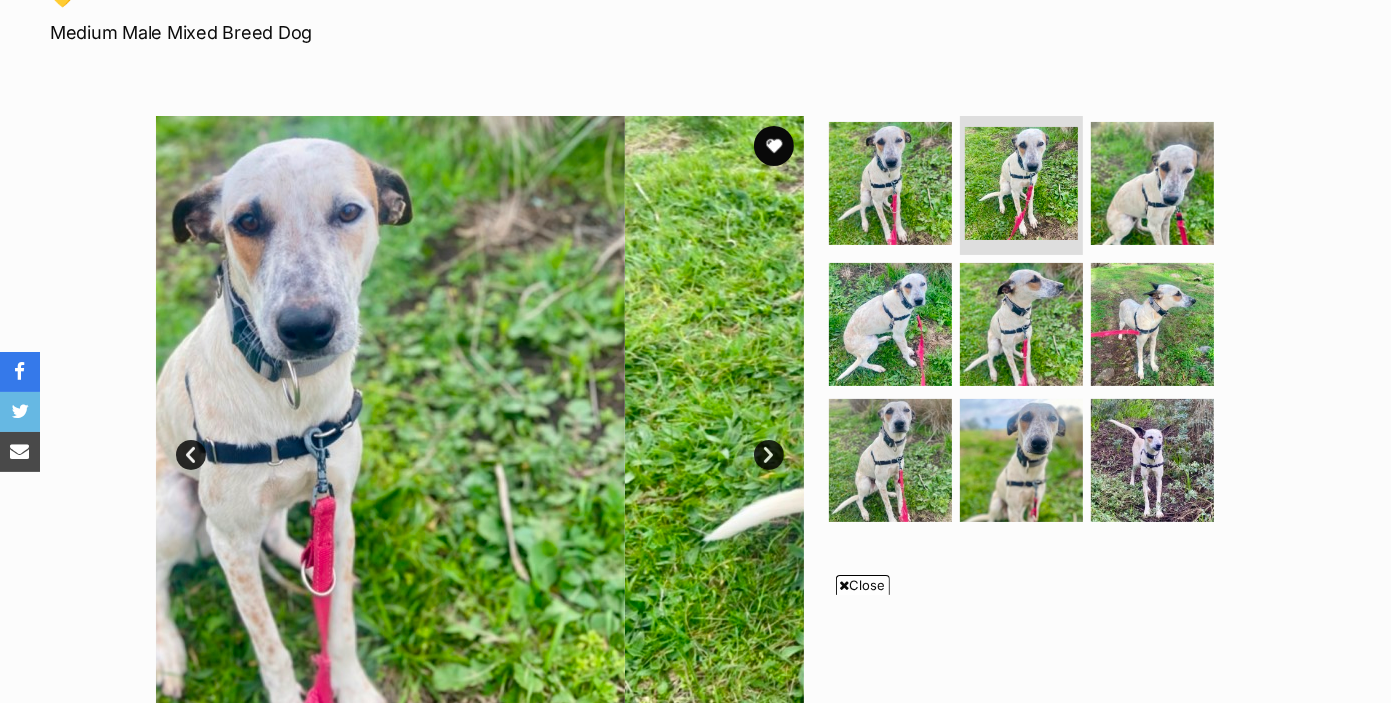 scroll, scrollTop: 0, scrollLeft: 0, axis: both 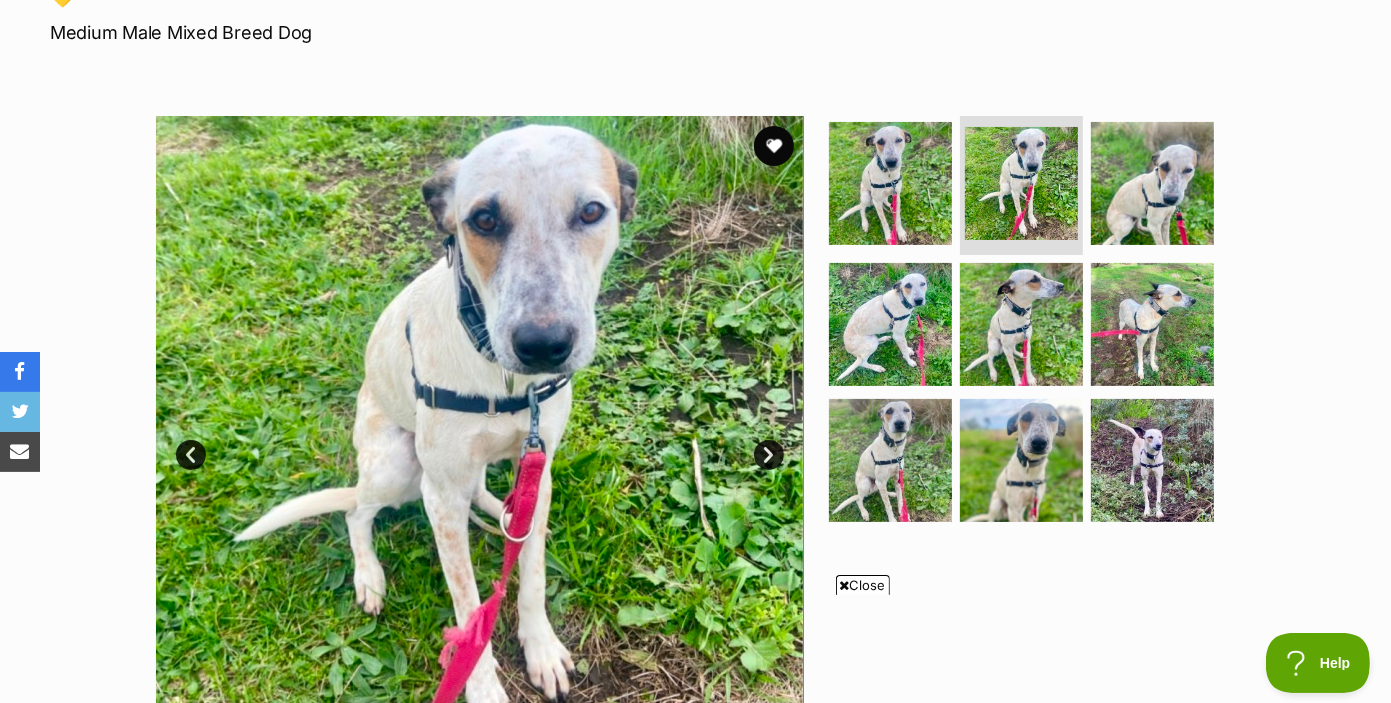 click on "Next" at bounding box center [769, 455] 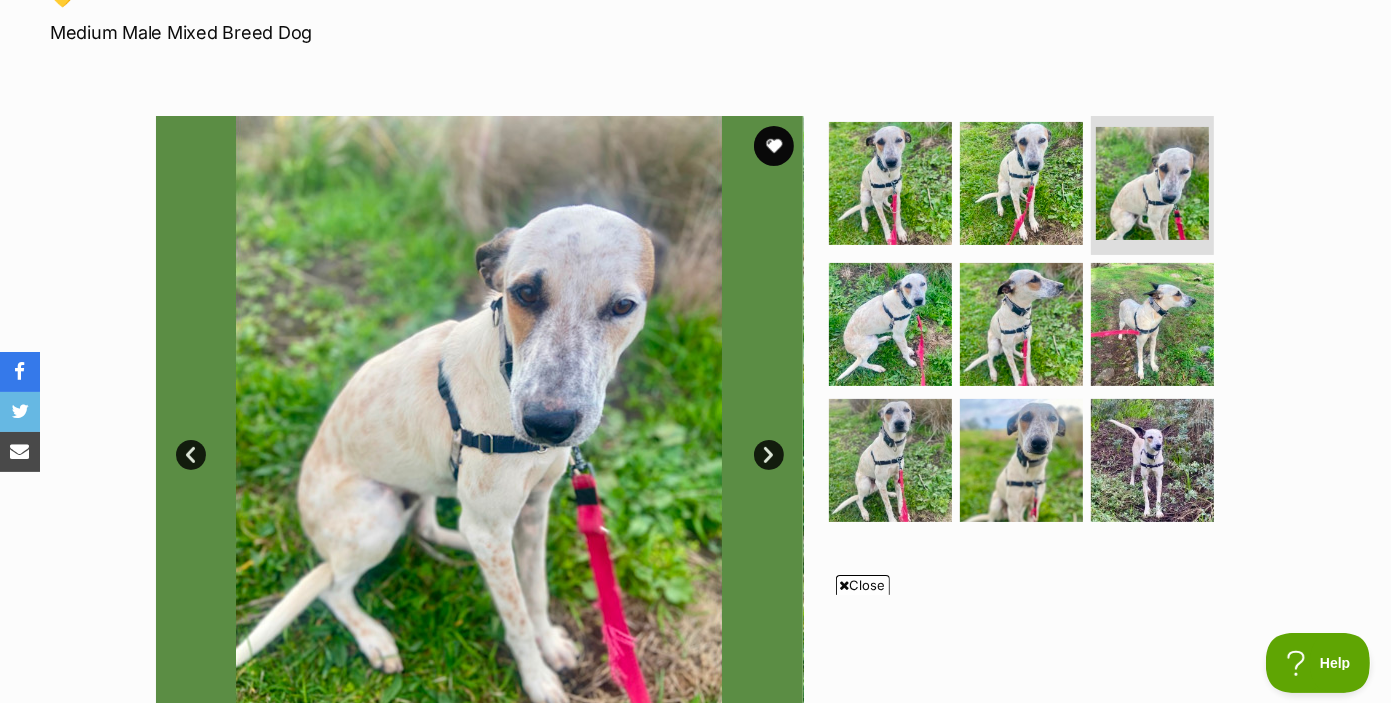click on "Next" at bounding box center [769, 455] 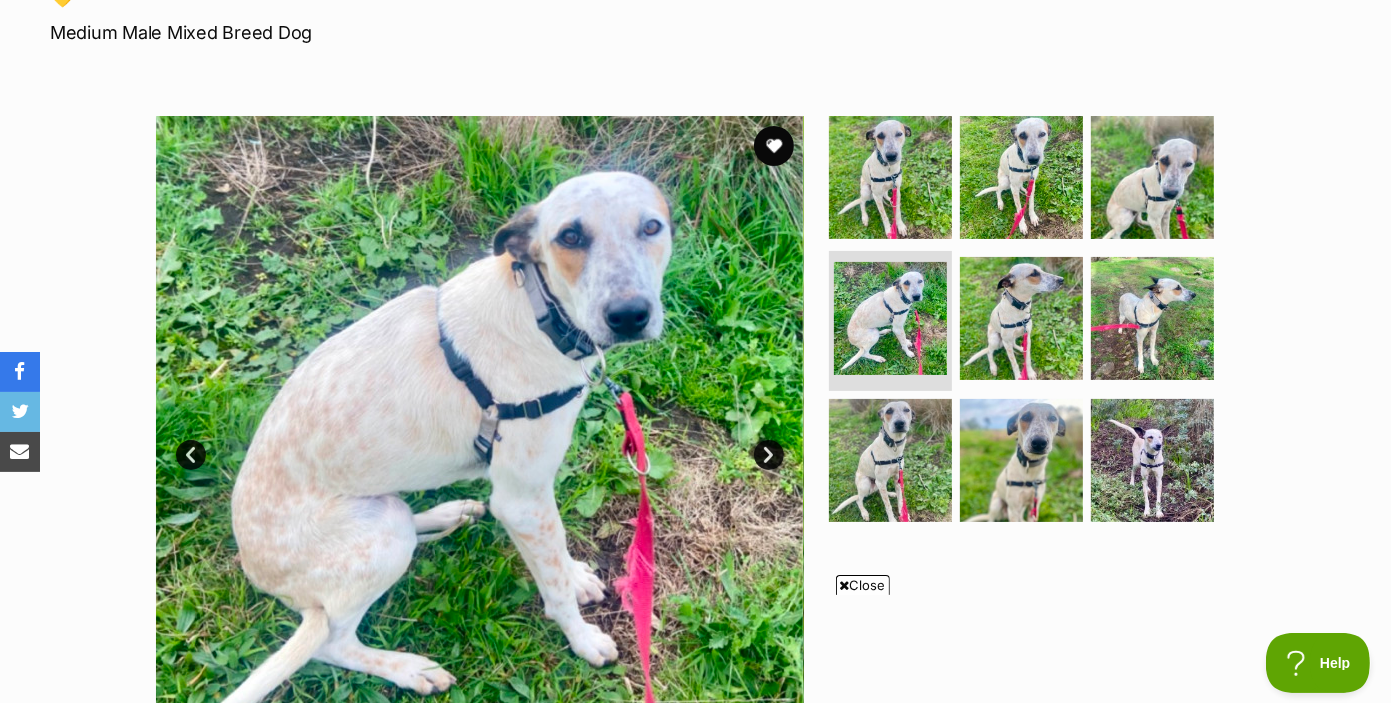 click on "Next" at bounding box center (769, 455) 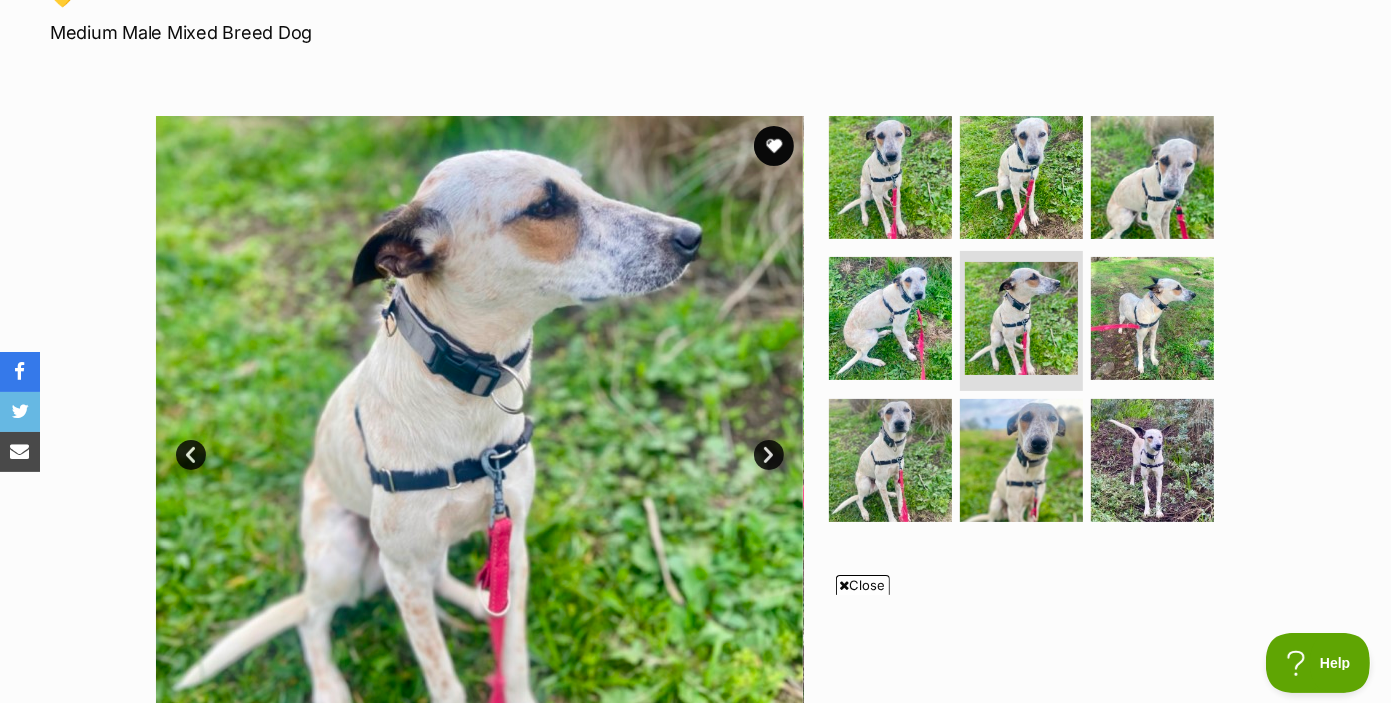 click on "Next" at bounding box center [769, 455] 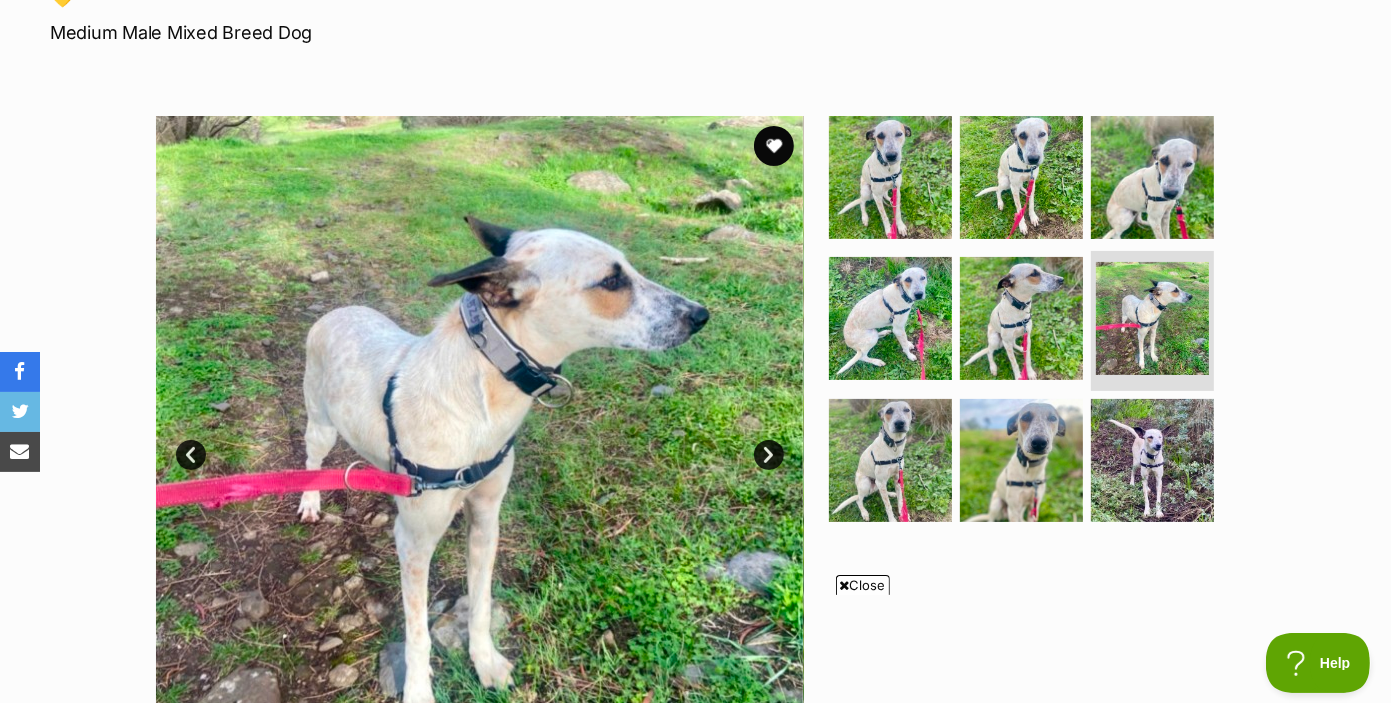click on "Next" at bounding box center (769, 455) 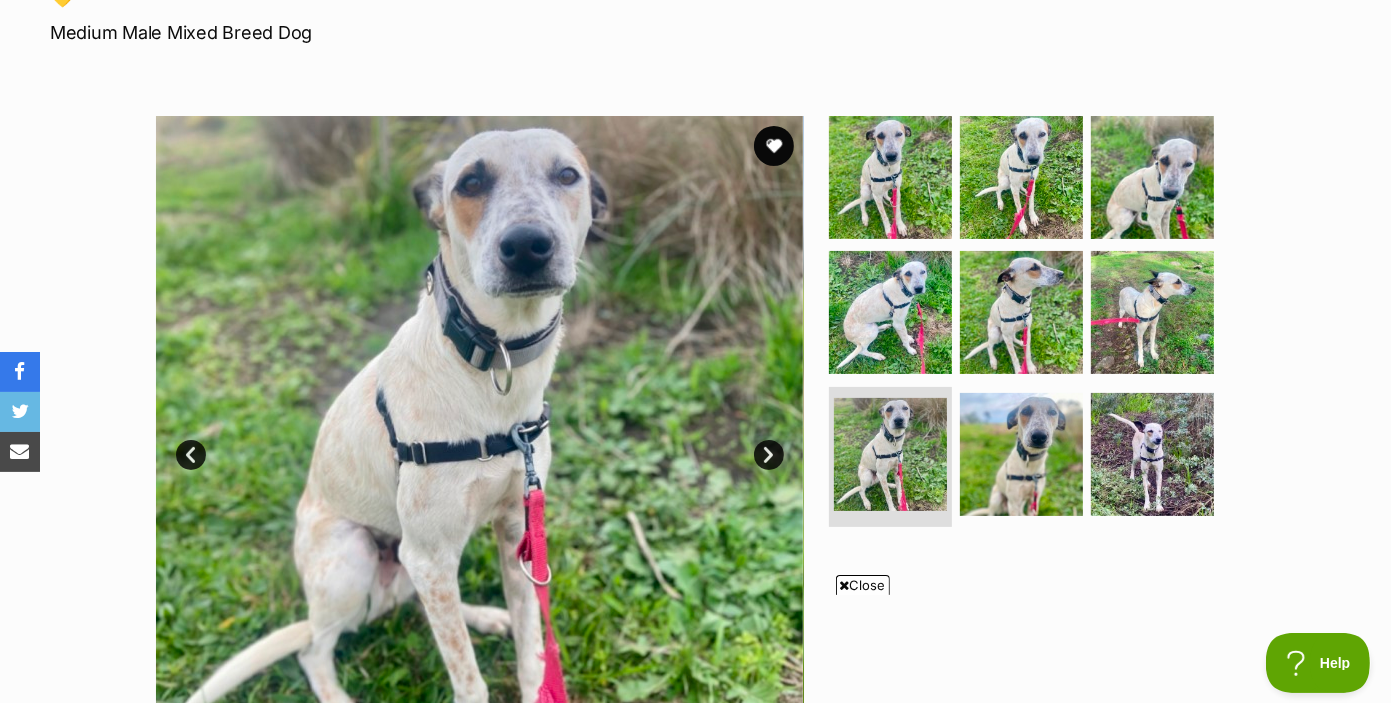 click on "Next" at bounding box center (769, 455) 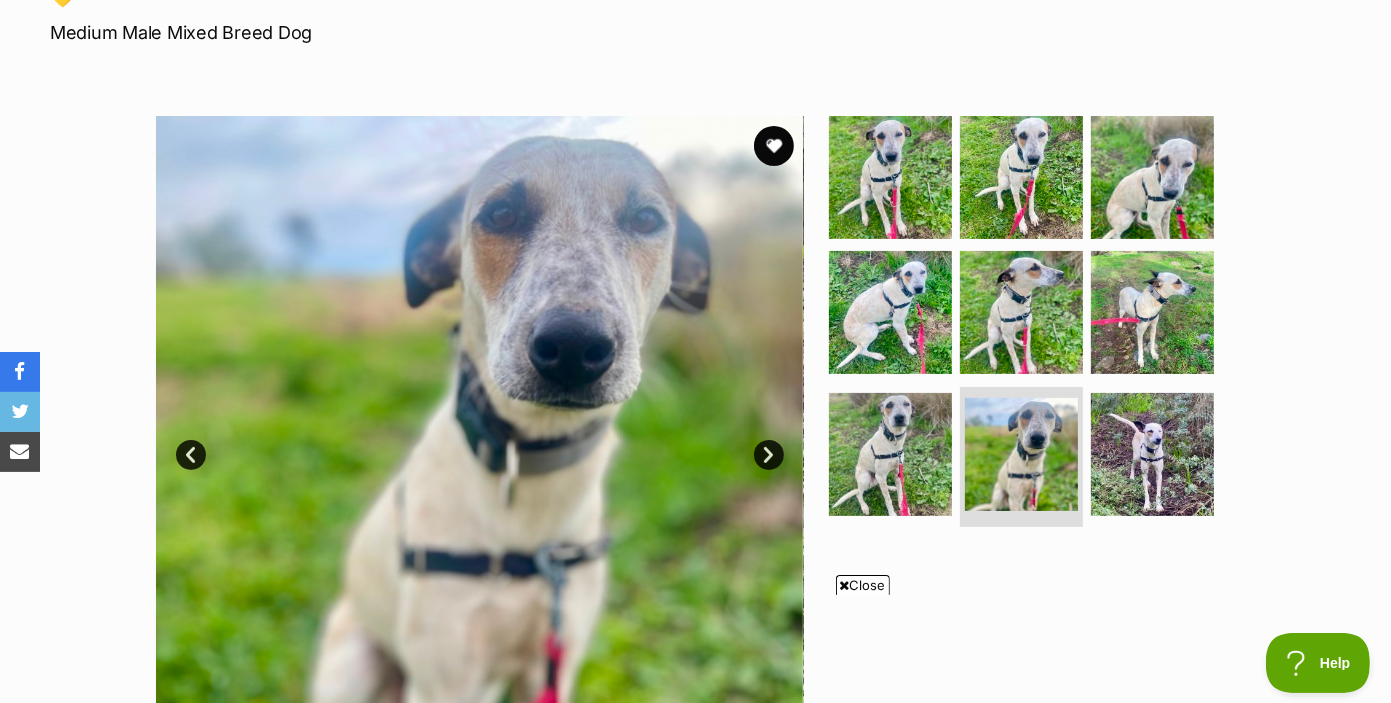click on "Next" at bounding box center [769, 455] 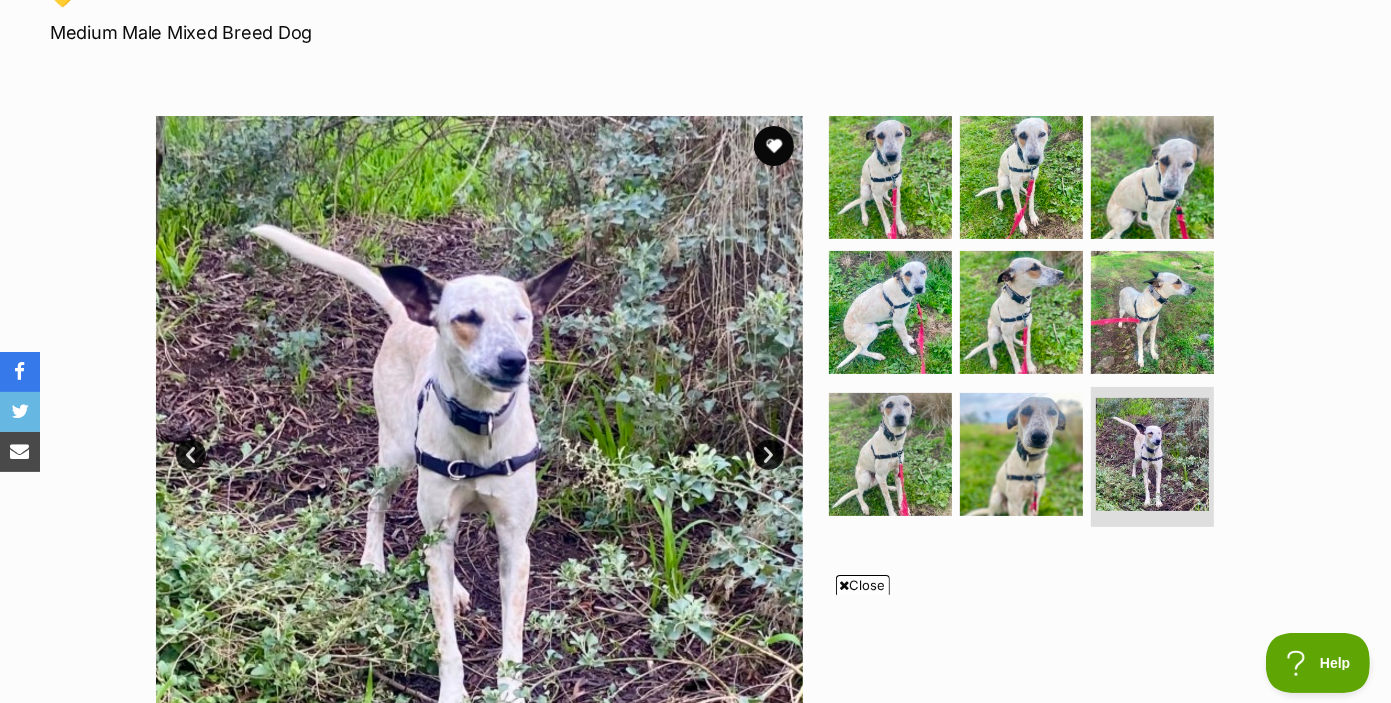 click on "Next" at bounding box center (769, 455) 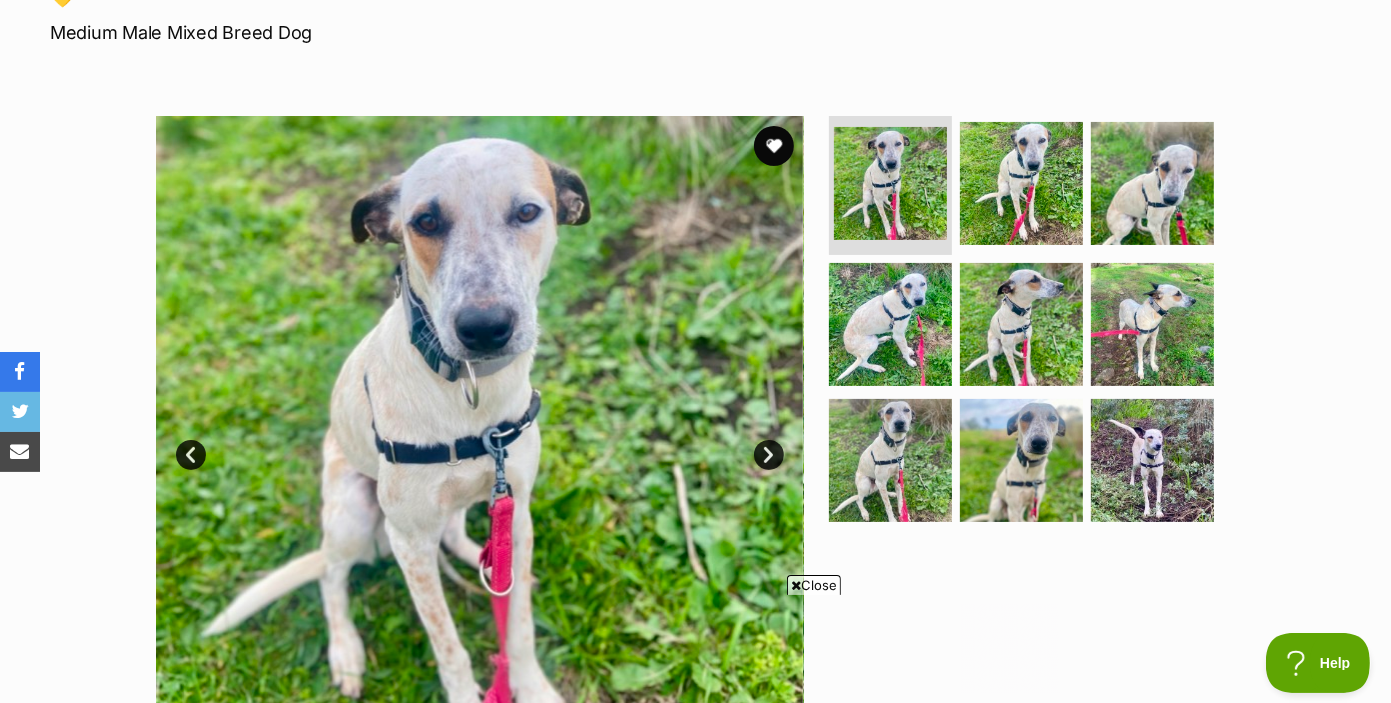 scroll, scrollTop: 0, scrollLeft: 0, axis: both 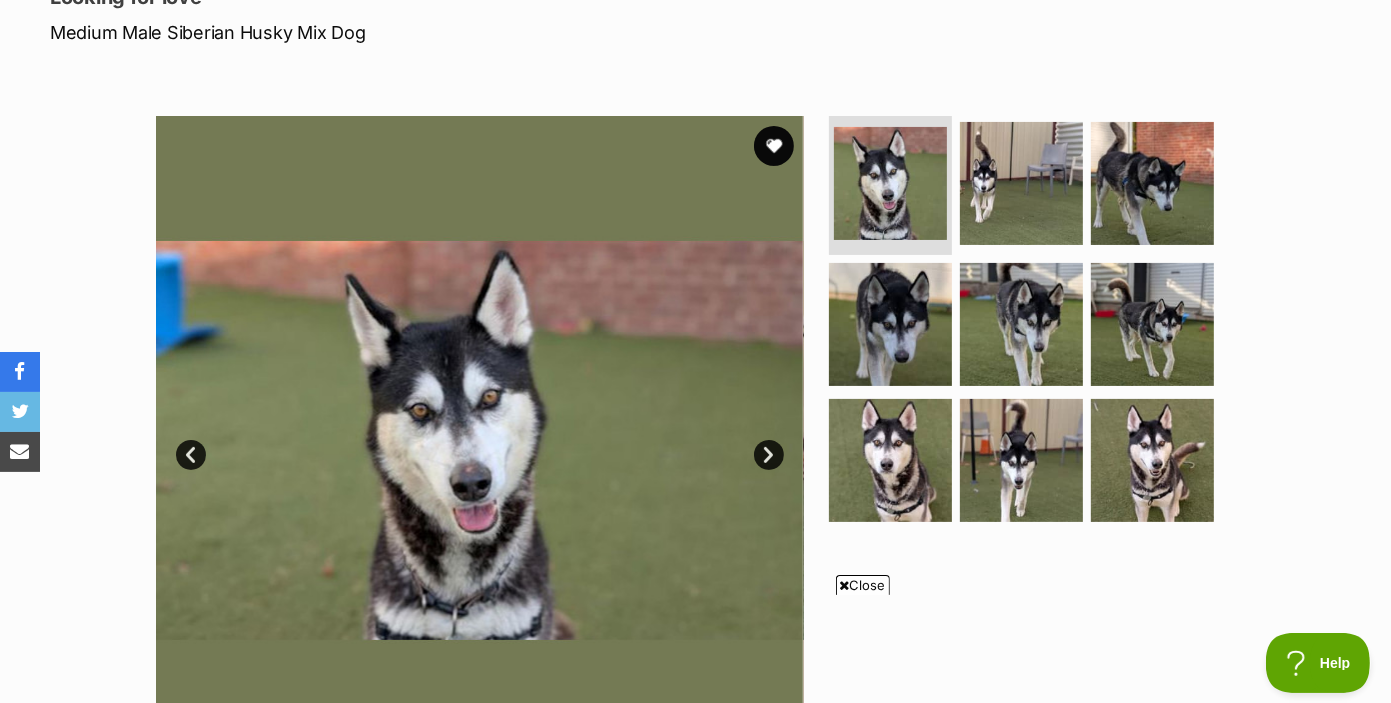 click on "Next" at bounding box center (769, 455) 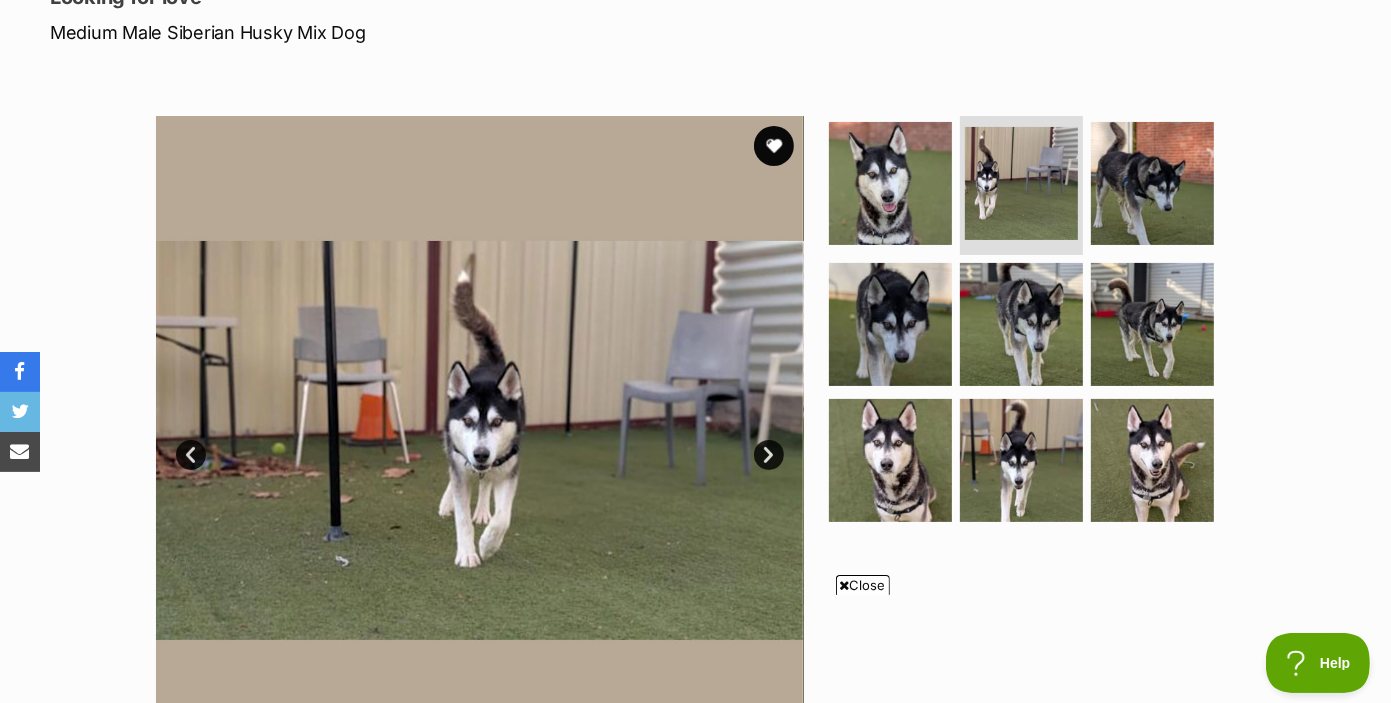 click on "Next" at bounding box center (769, 455) 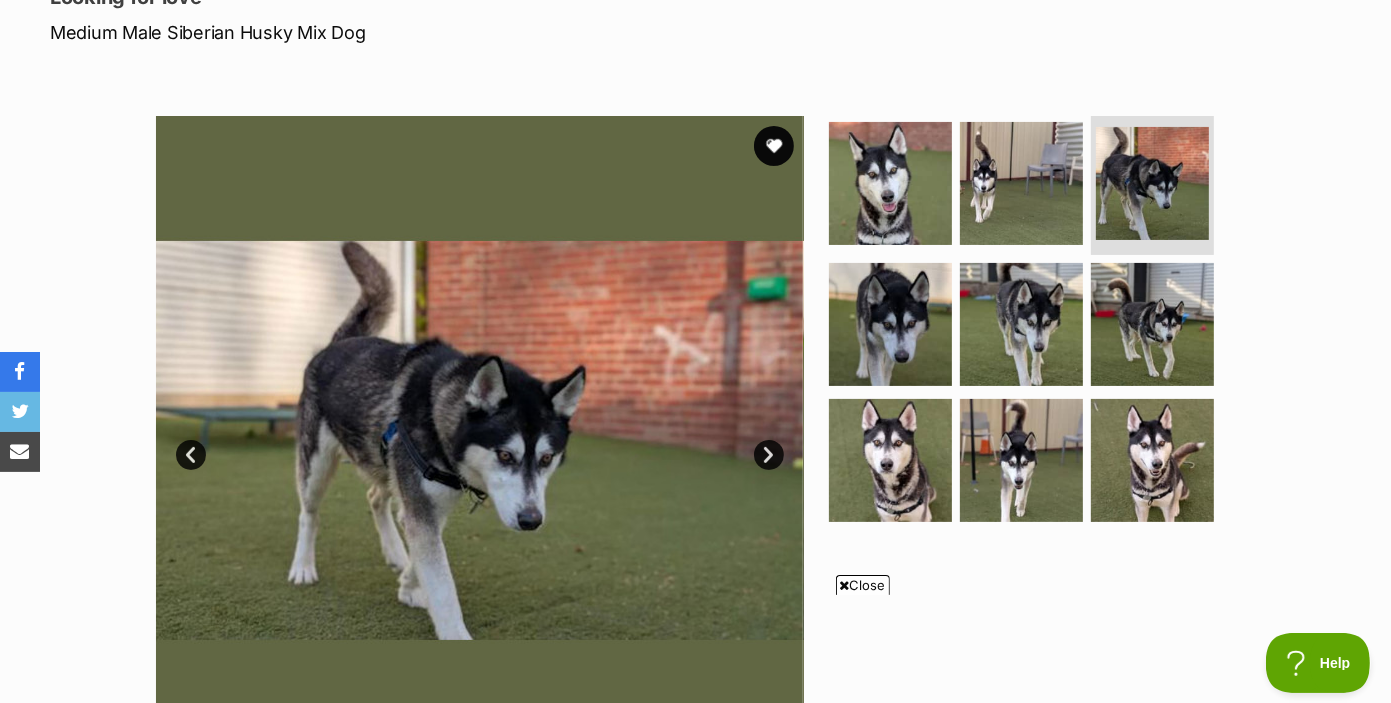 click on "Next" at bounding box center [769, 455] 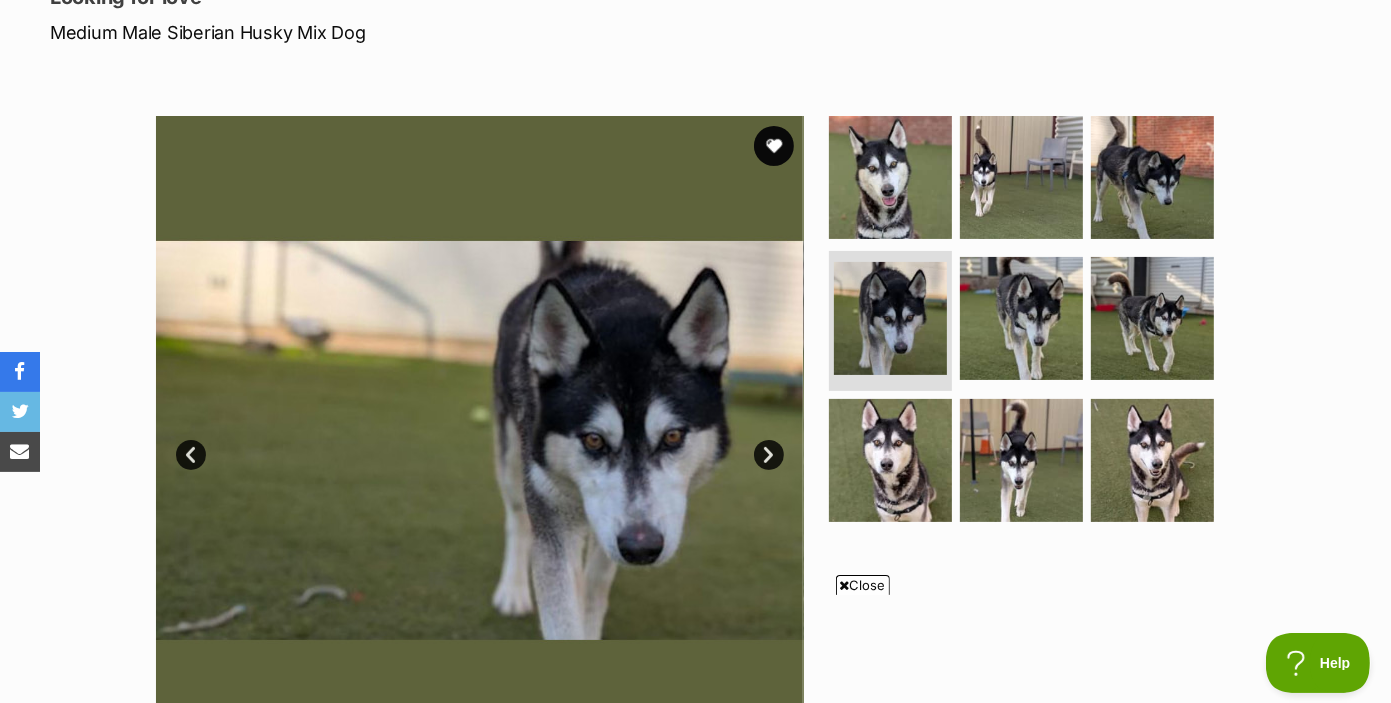 click on "Next" at bounding box center [769, 455] 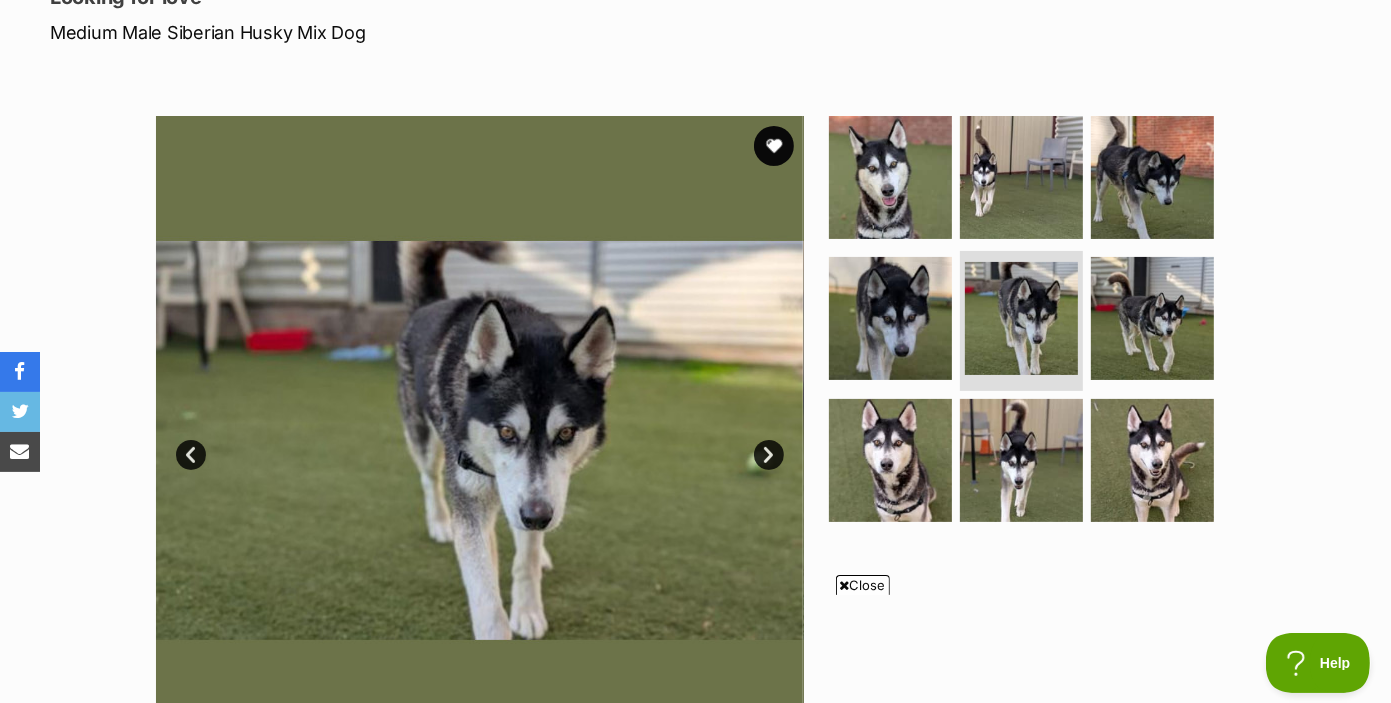 click on "Next" at bounding box center (769, 455) 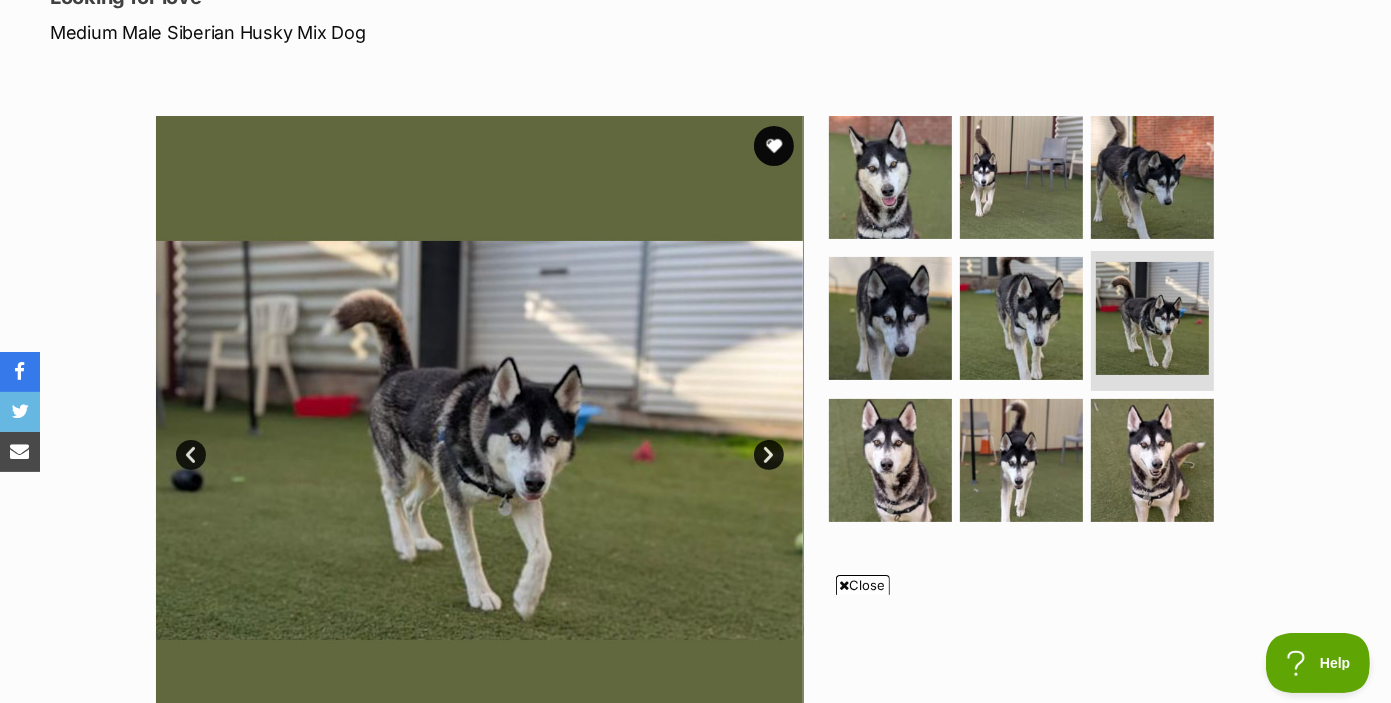 scroll, scrollTop: 0, scrollLeft: 0, axis: both 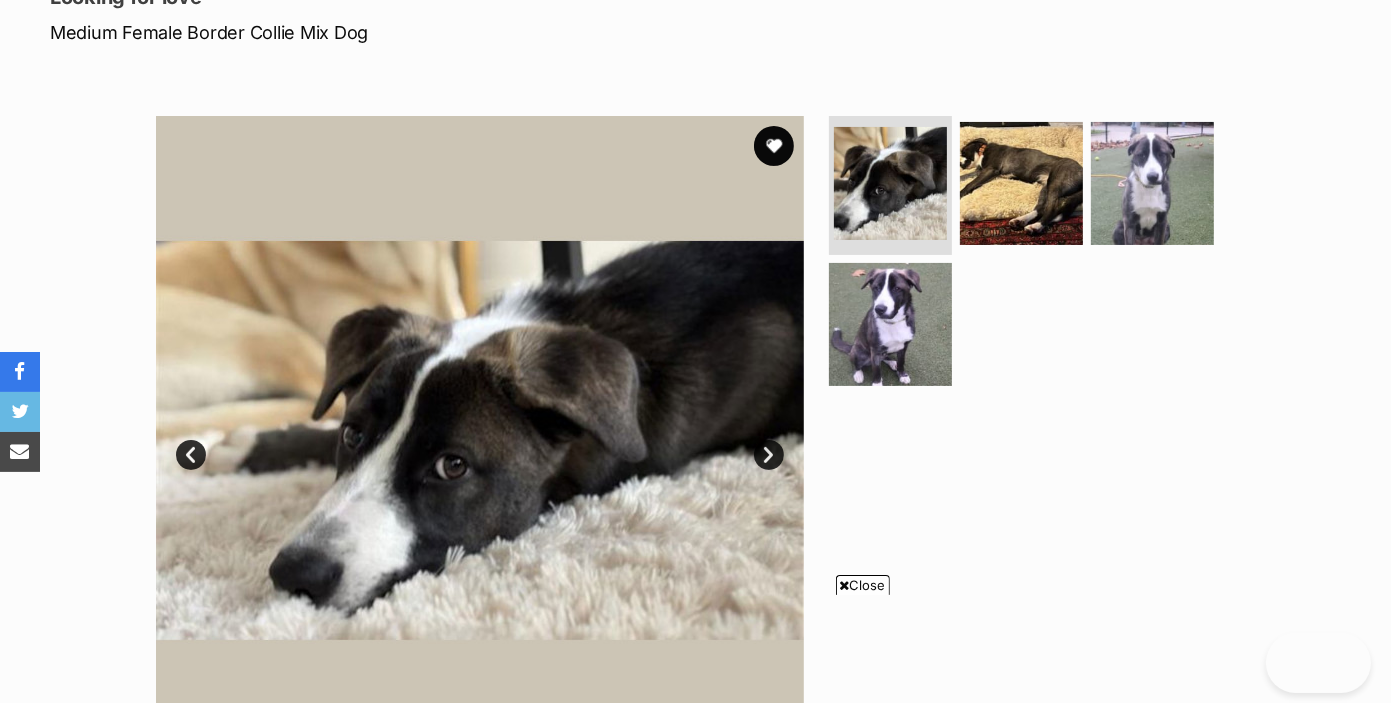 click on "Next" at bounding box center [769, 455] 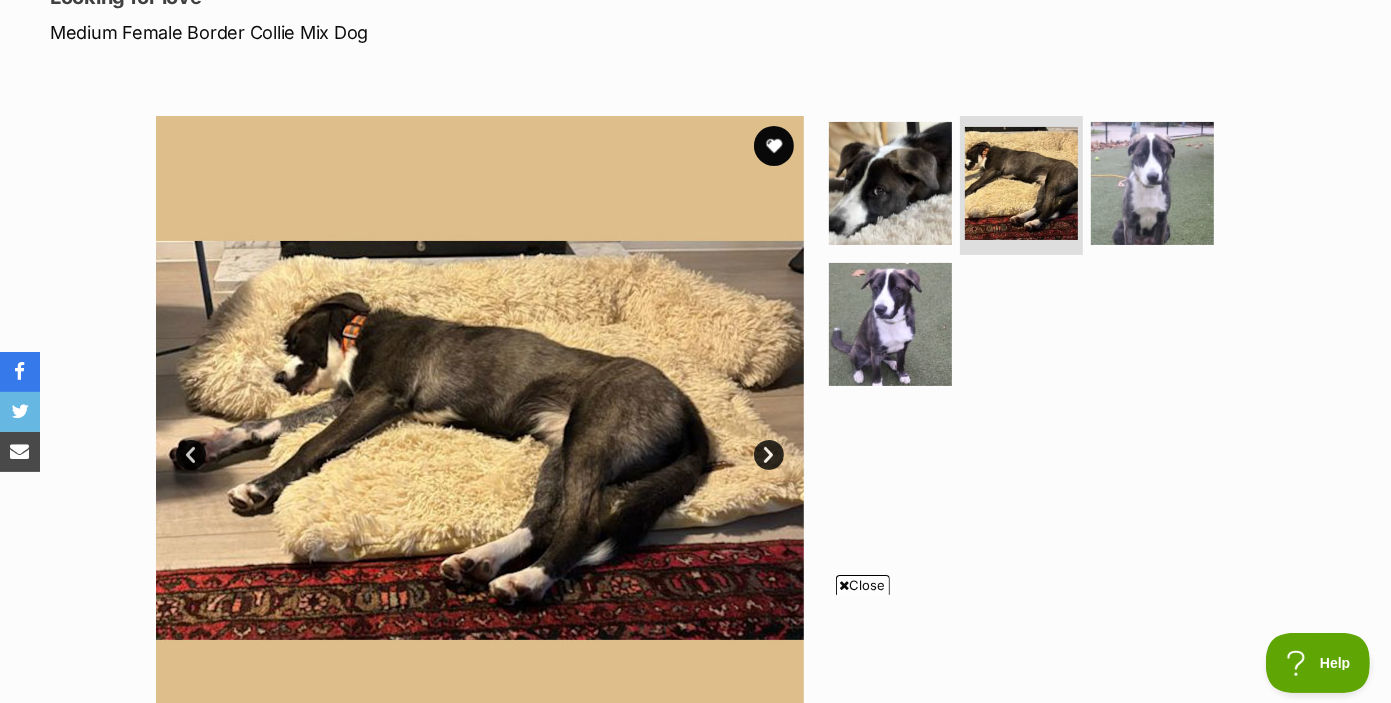 scroll, scrollTop: 0, scrollLeft: 0, axis: both 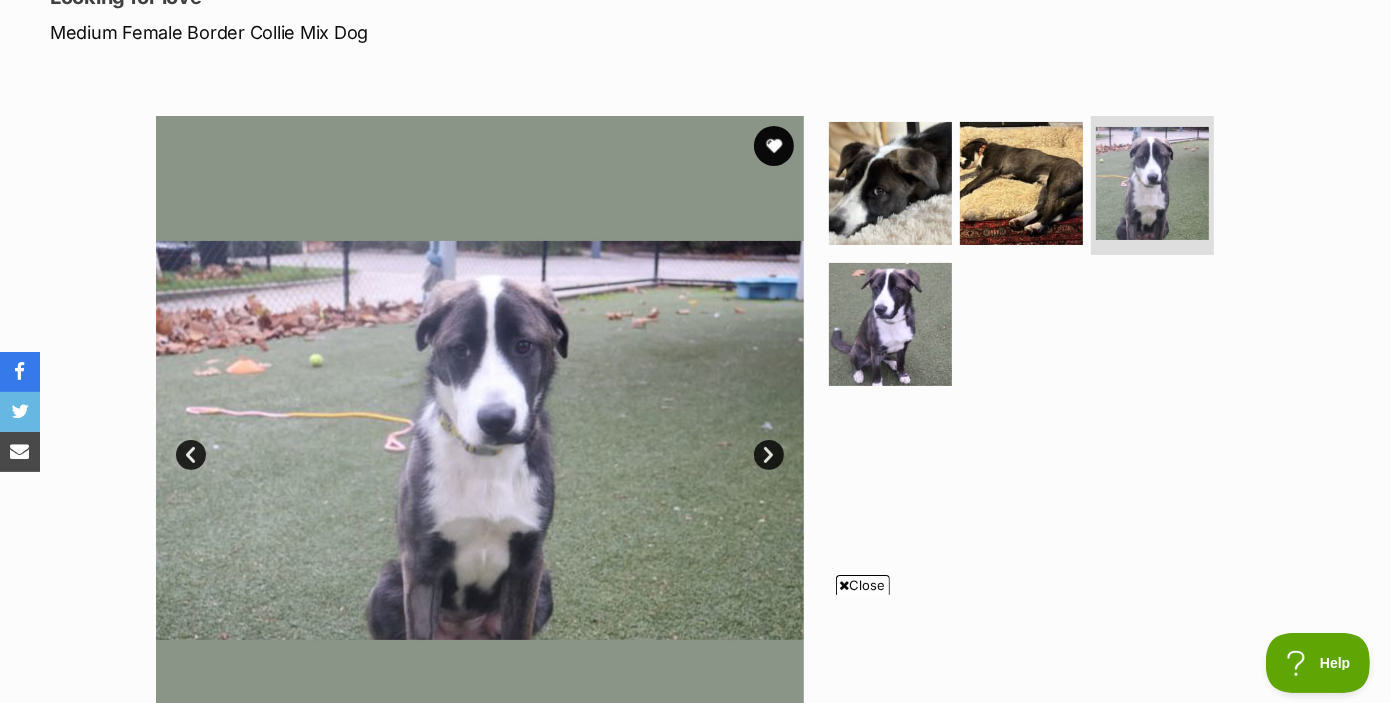 click on "Next" at bounding box center (769, 455) 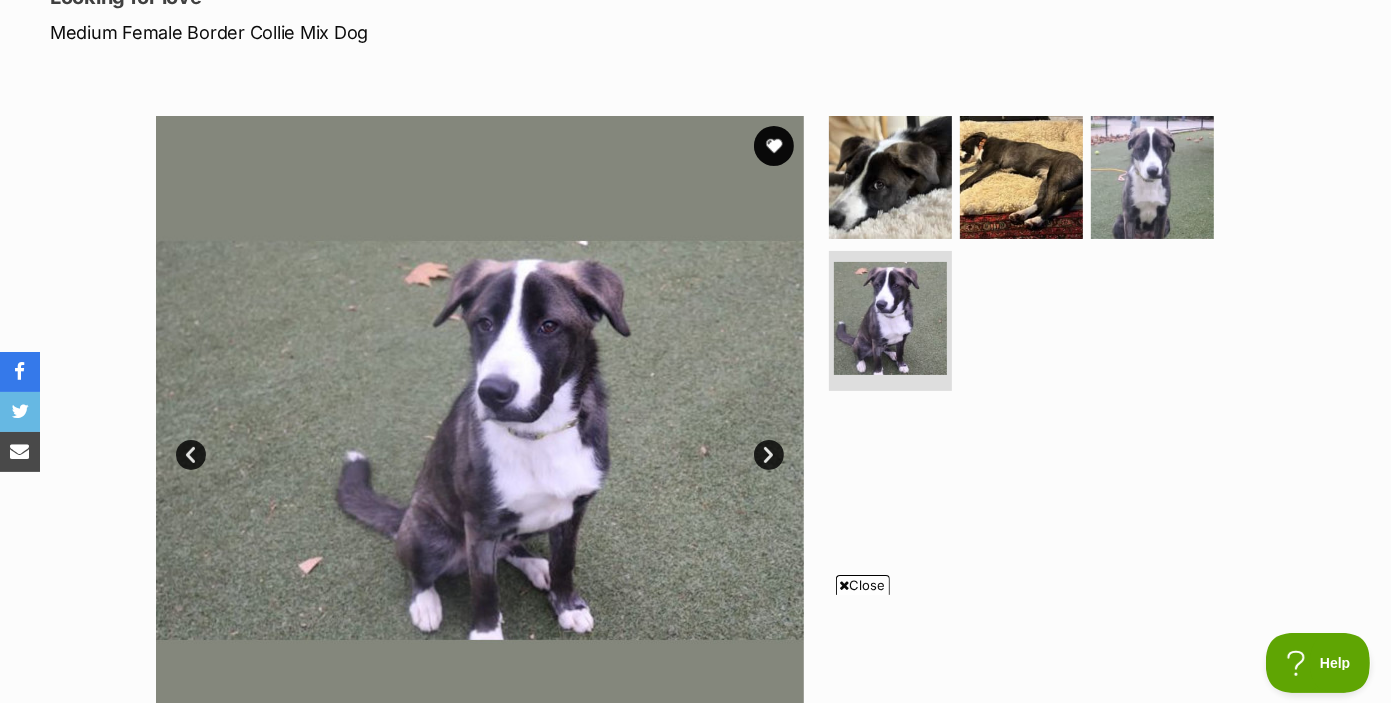 click on "Next" at bounding box center (769, 455) 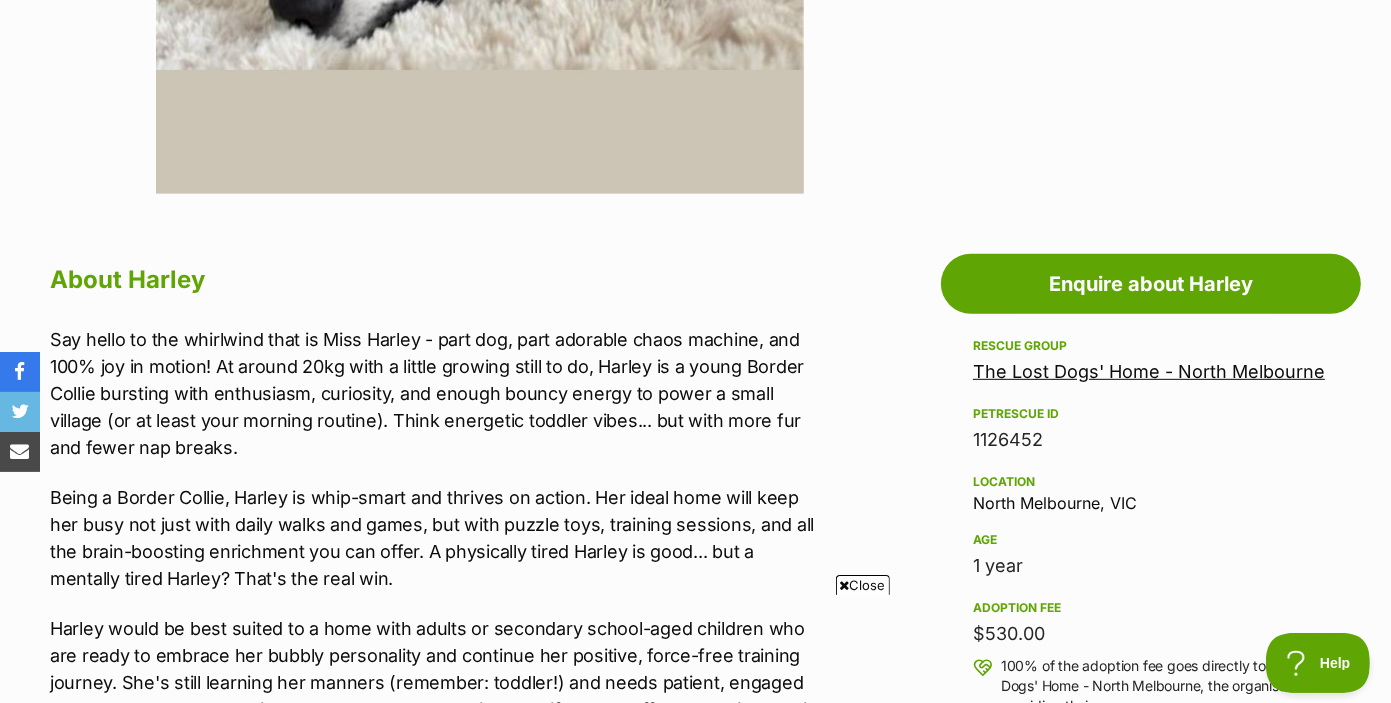 scroll, scrollTop: 1000, scrollLeft: 0, axis: vertical 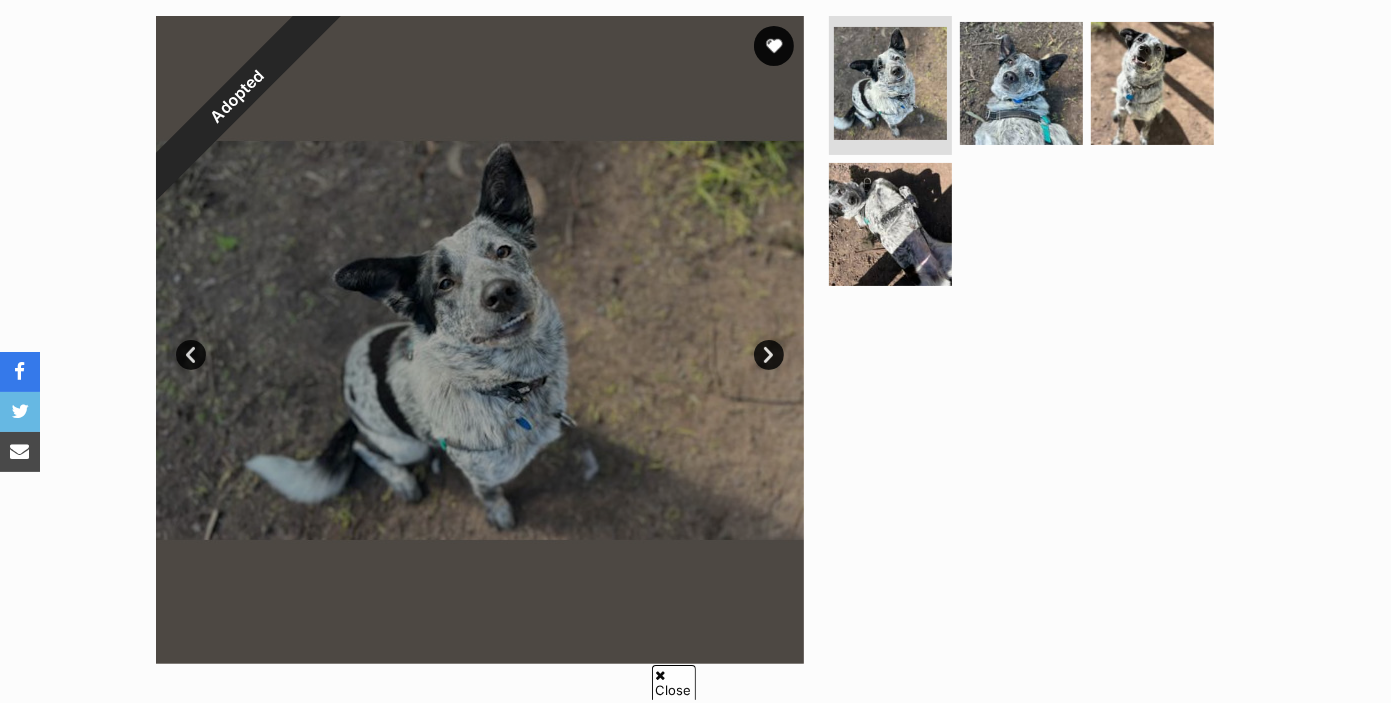 click on "Next" at bounding box center (769, 355) 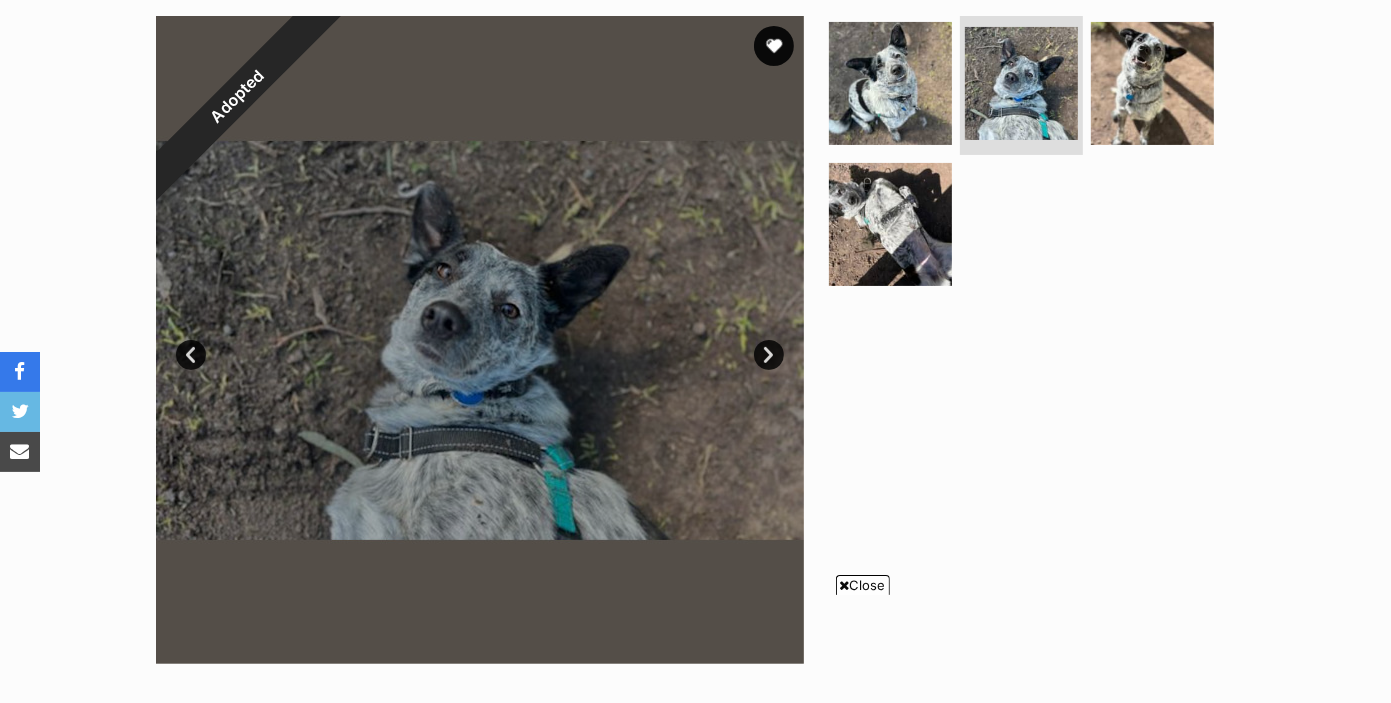 scroll, scrollTop: 0, scrollLeft: 0, axis: both 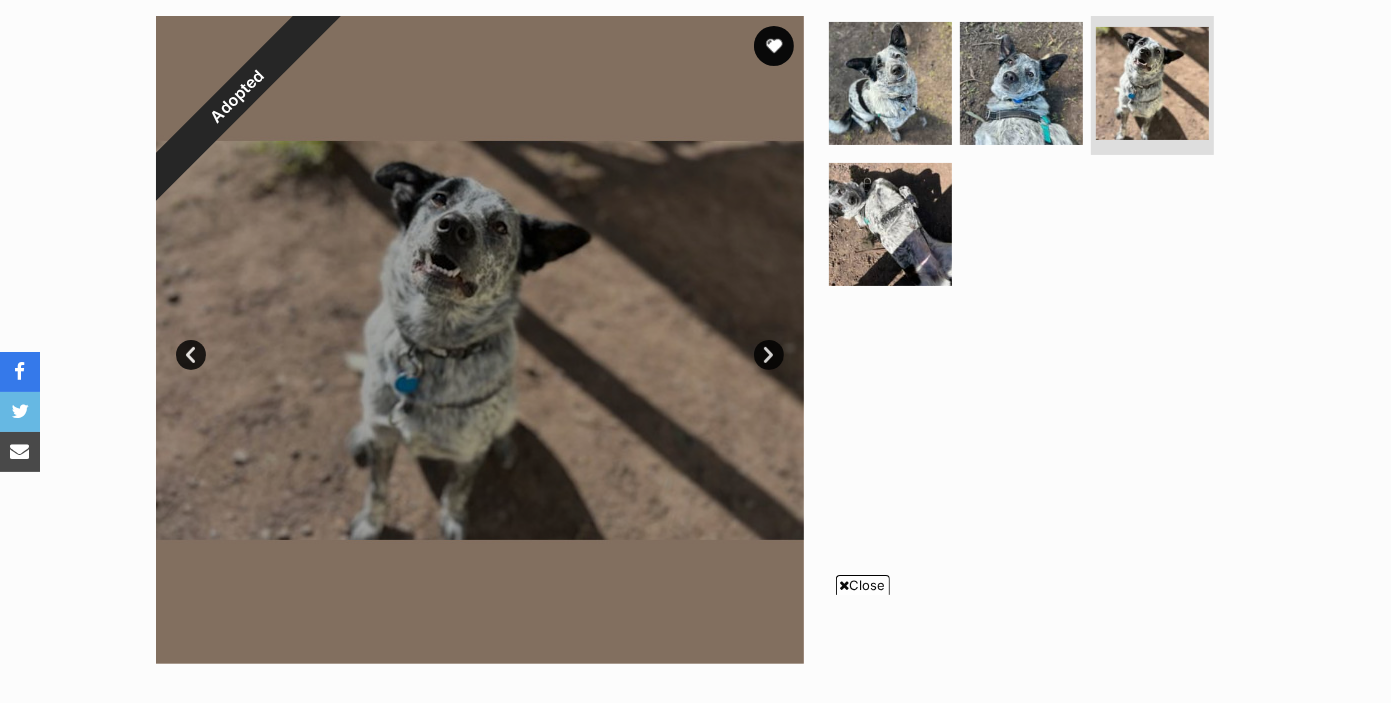 click on "Next" at bounding box center [769, 355] 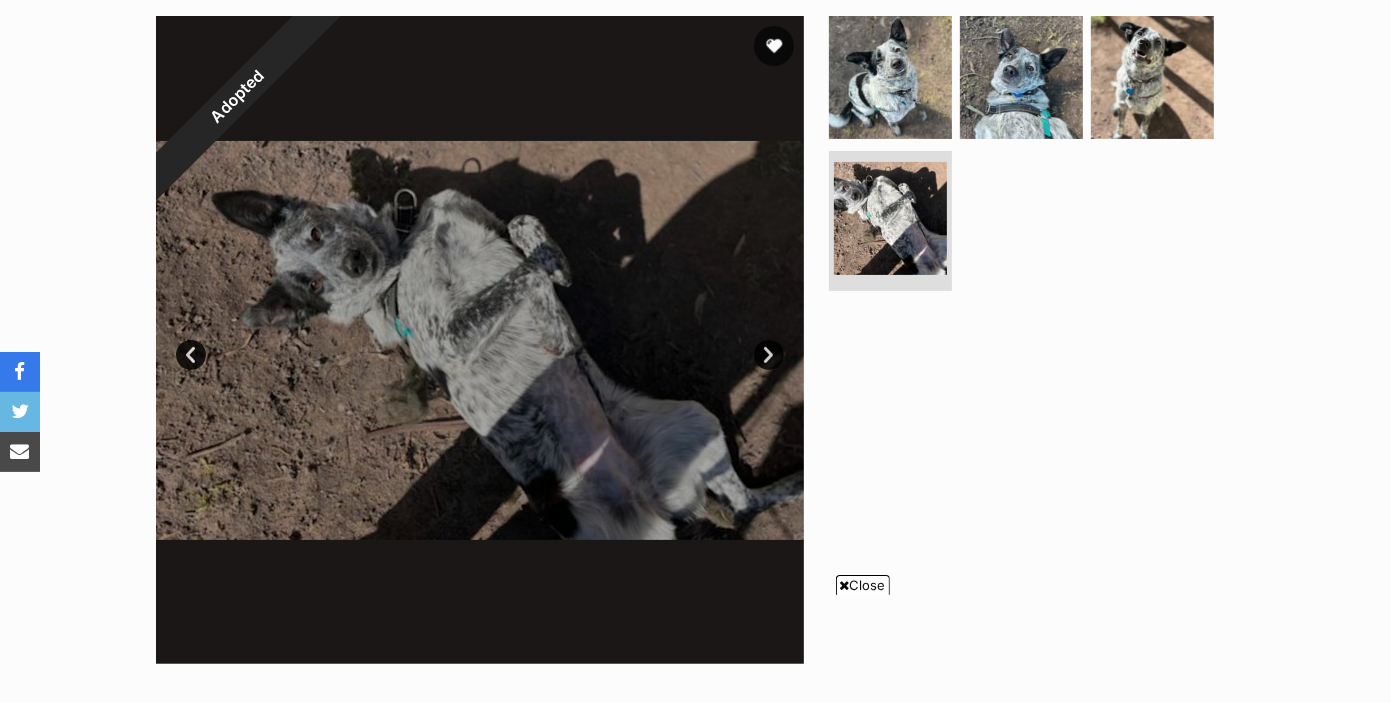 click on "Next" at bounding box center [769, 355] 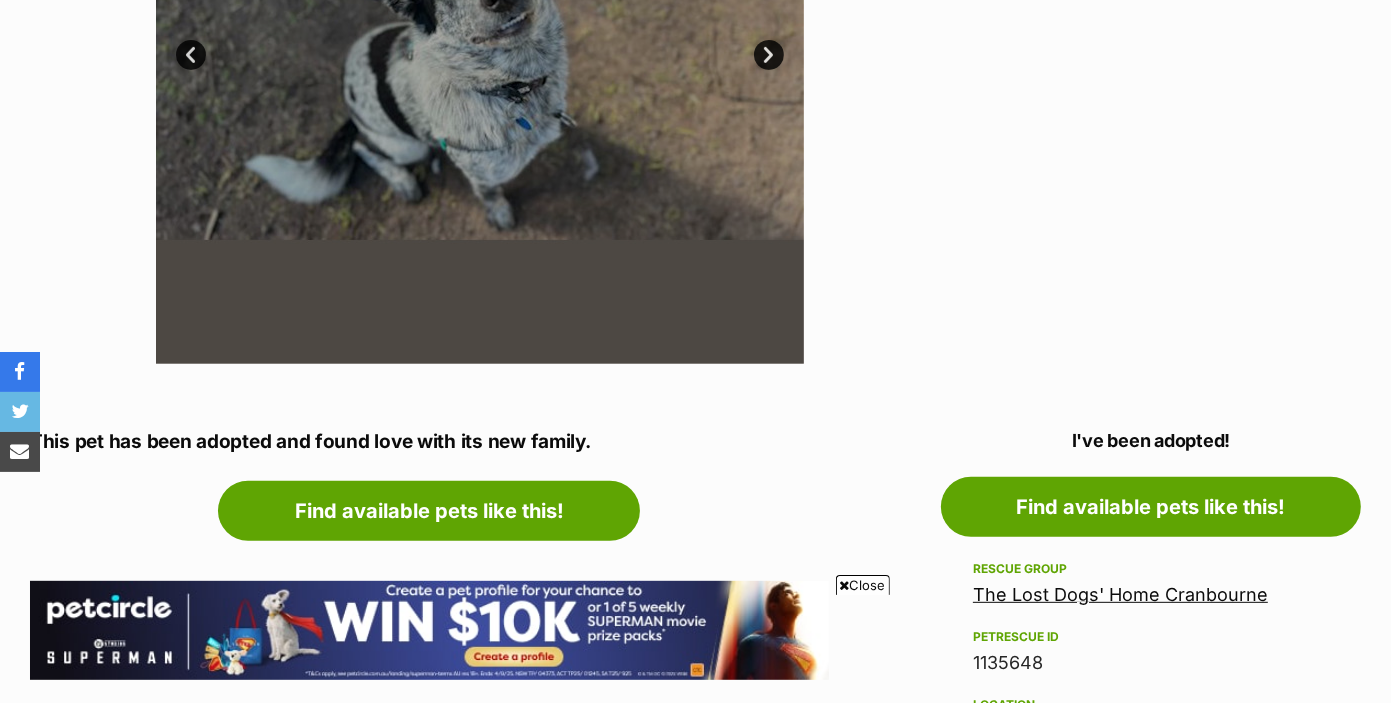 scroll, scrollTop: 800, scrollLeft: 0, axis: vertical 